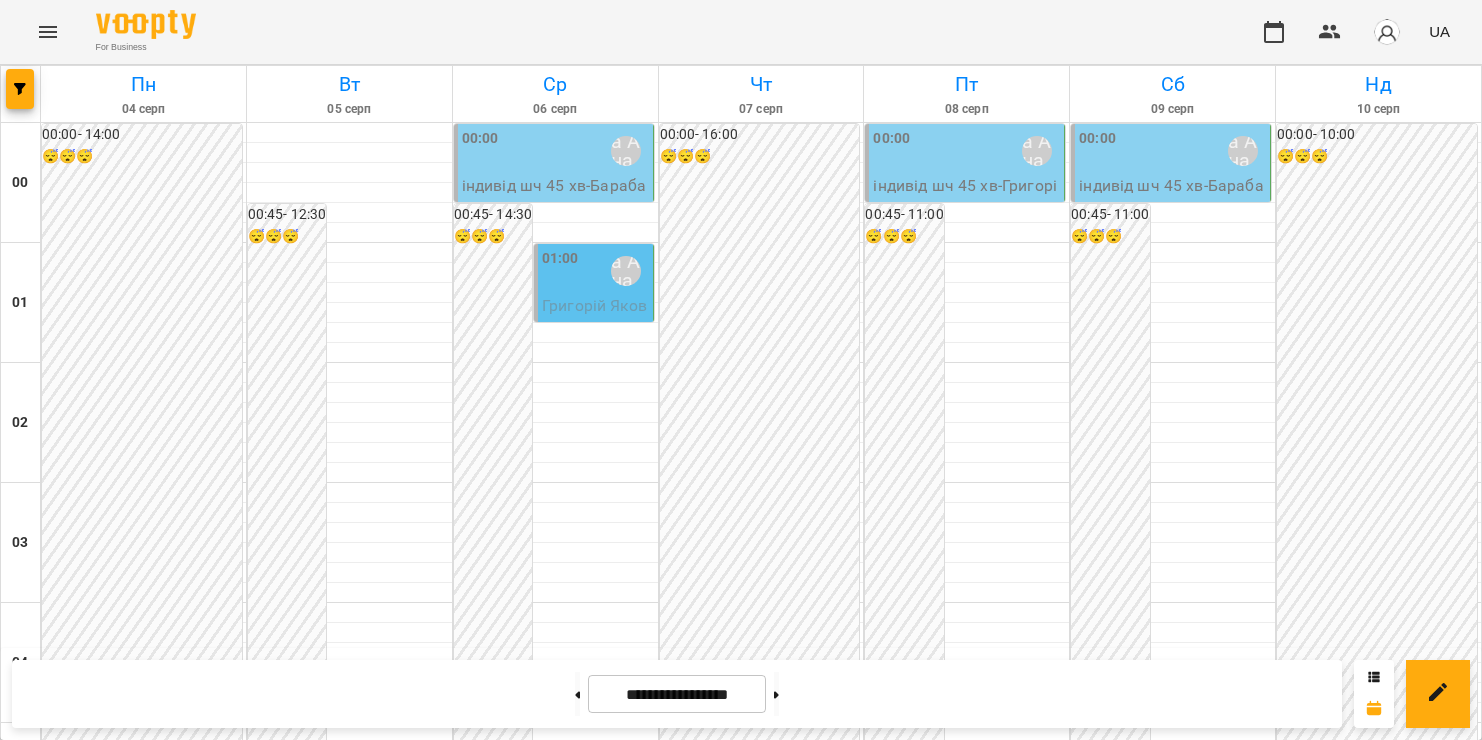 scroll, scrollTop: 0, scrollLeft: 0, axis: both 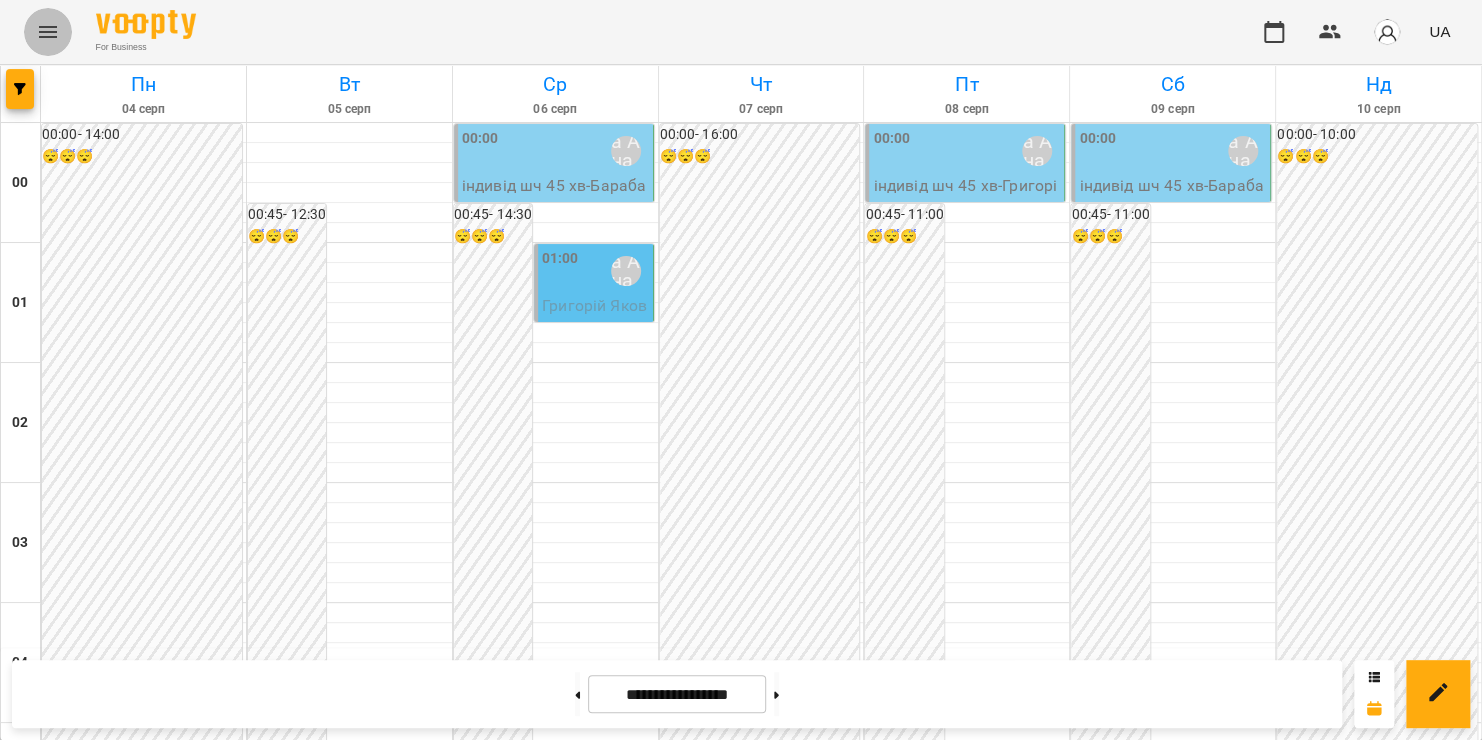 click at bounding box center [48, 32] 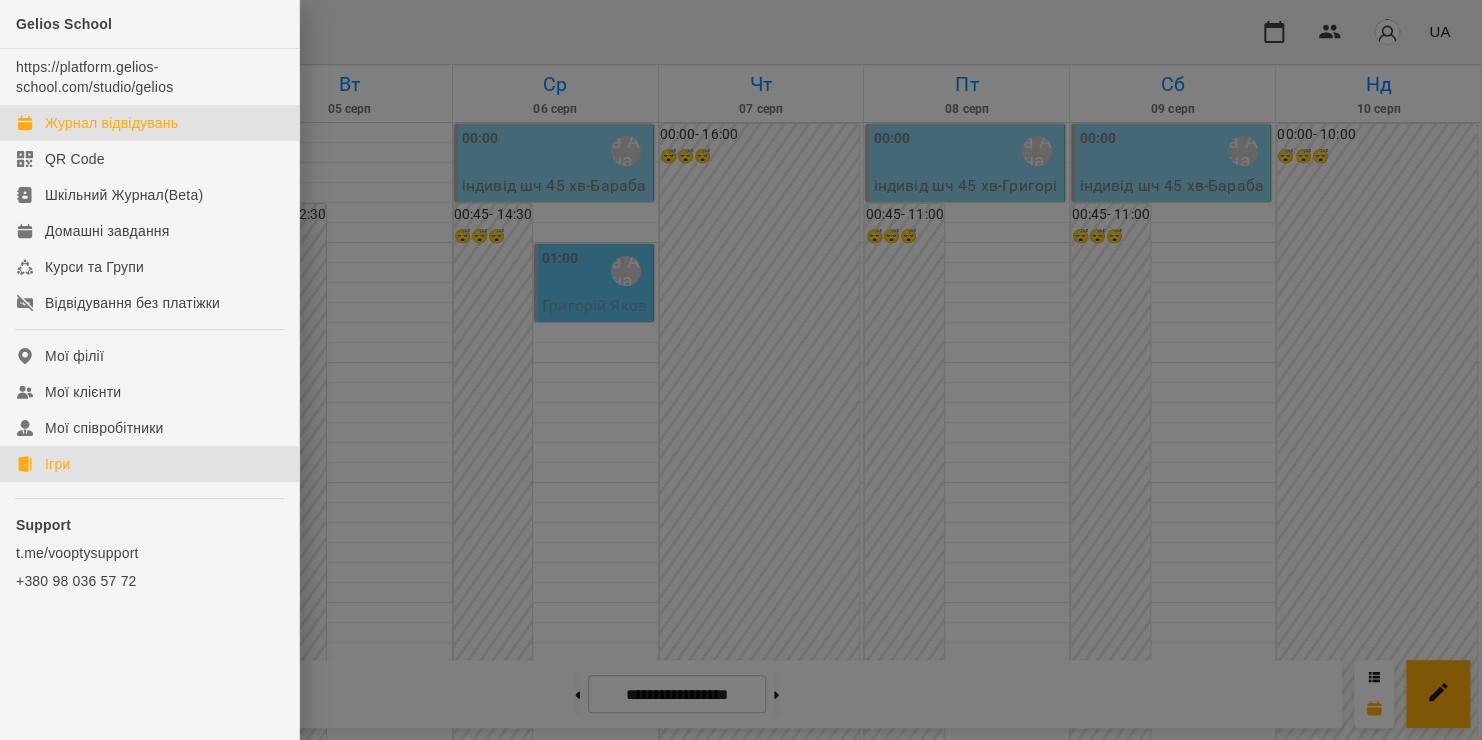 click on "Ігри" 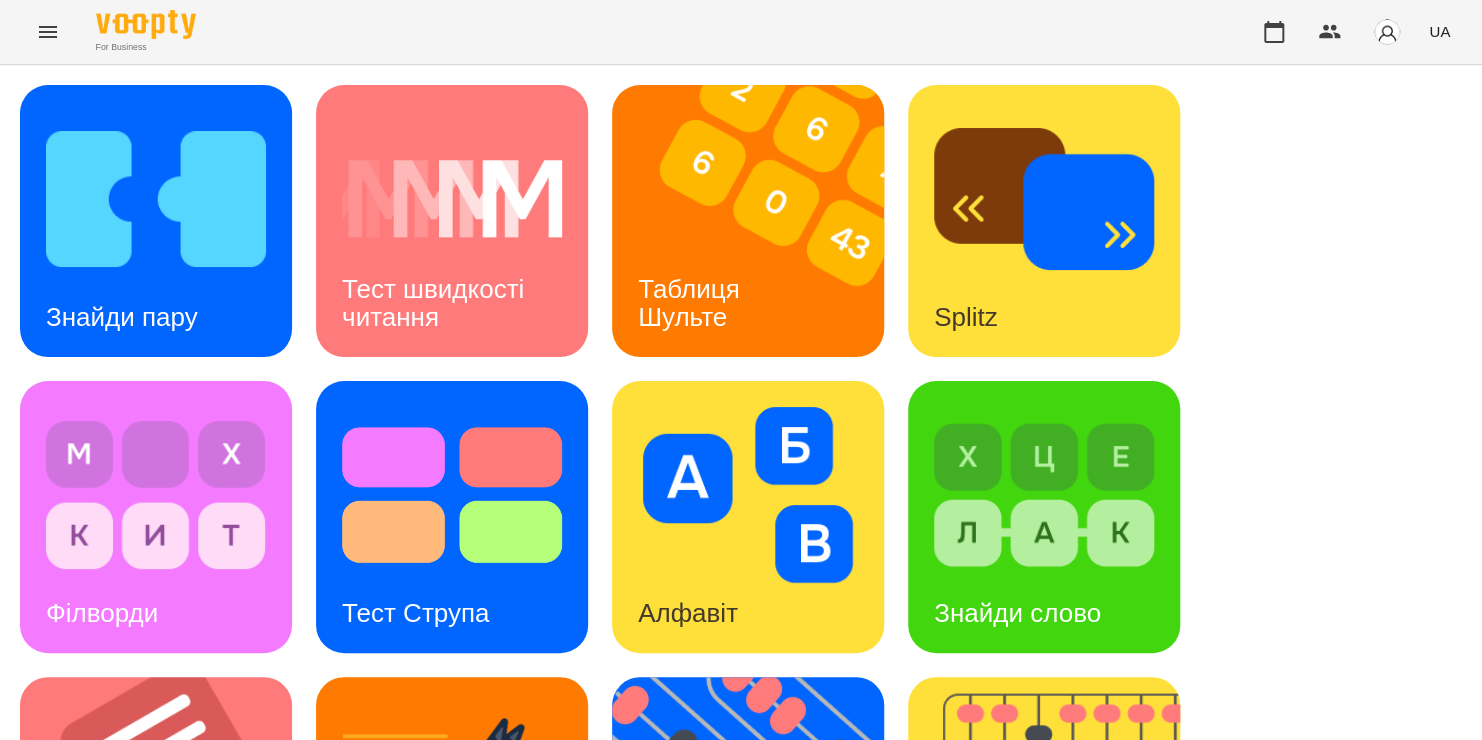 scroll, scrollTop: 520, scrollLeft: 0, axis: vertical 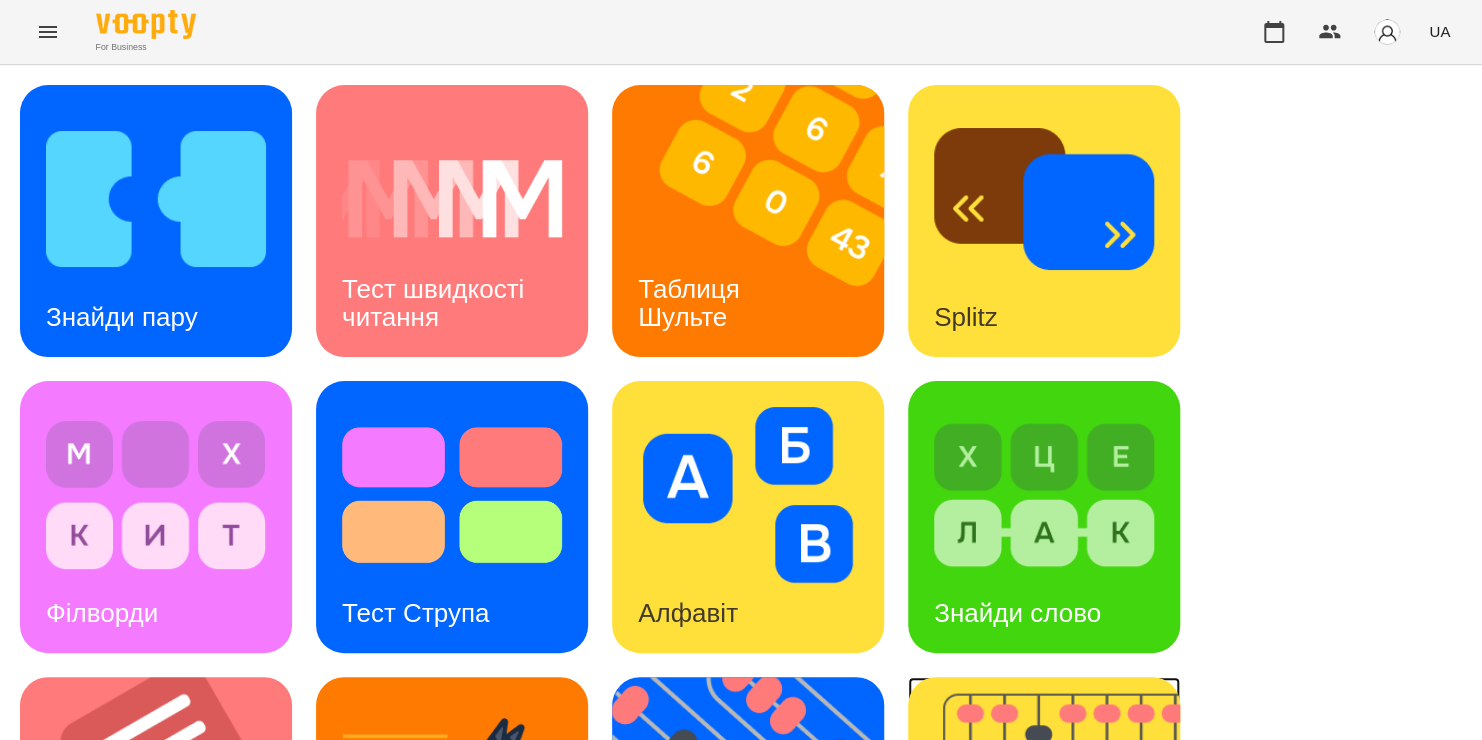 click at bounding box center [1056, 813] 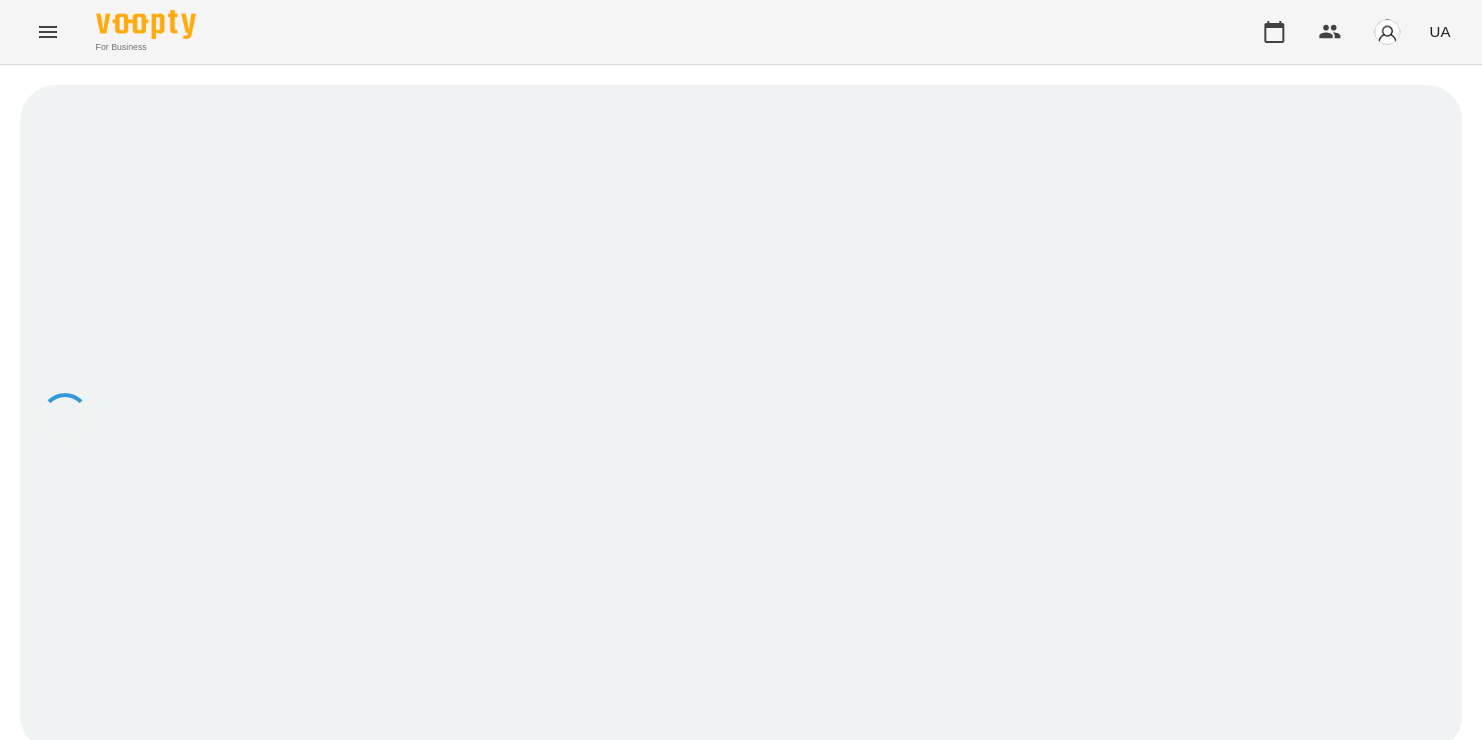 scroll, scrollTop: 0, scrollLeft: 0, axis: both 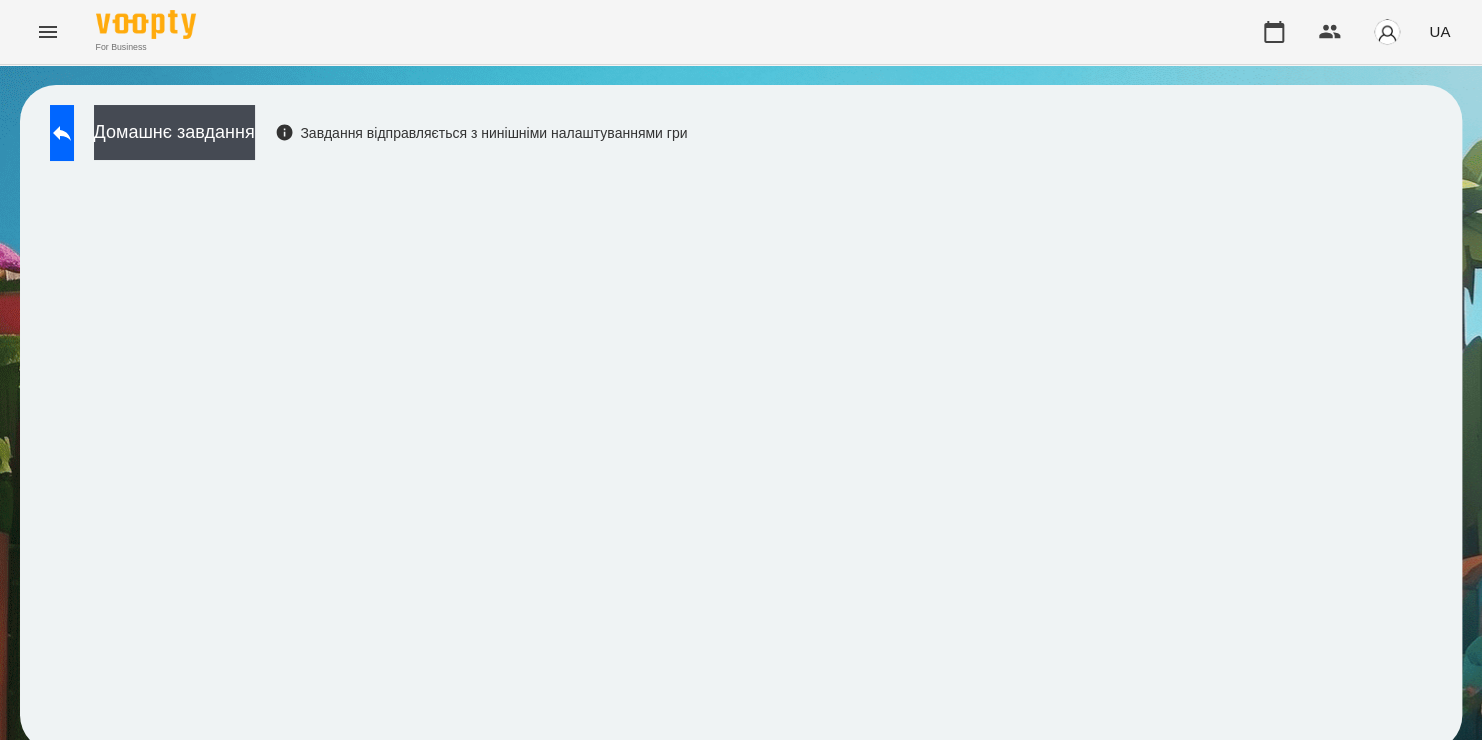 click on "Домашнє завдання Завдання відправляється з нинішніми налаштуваннями гри" at bounding box center [363, 138] 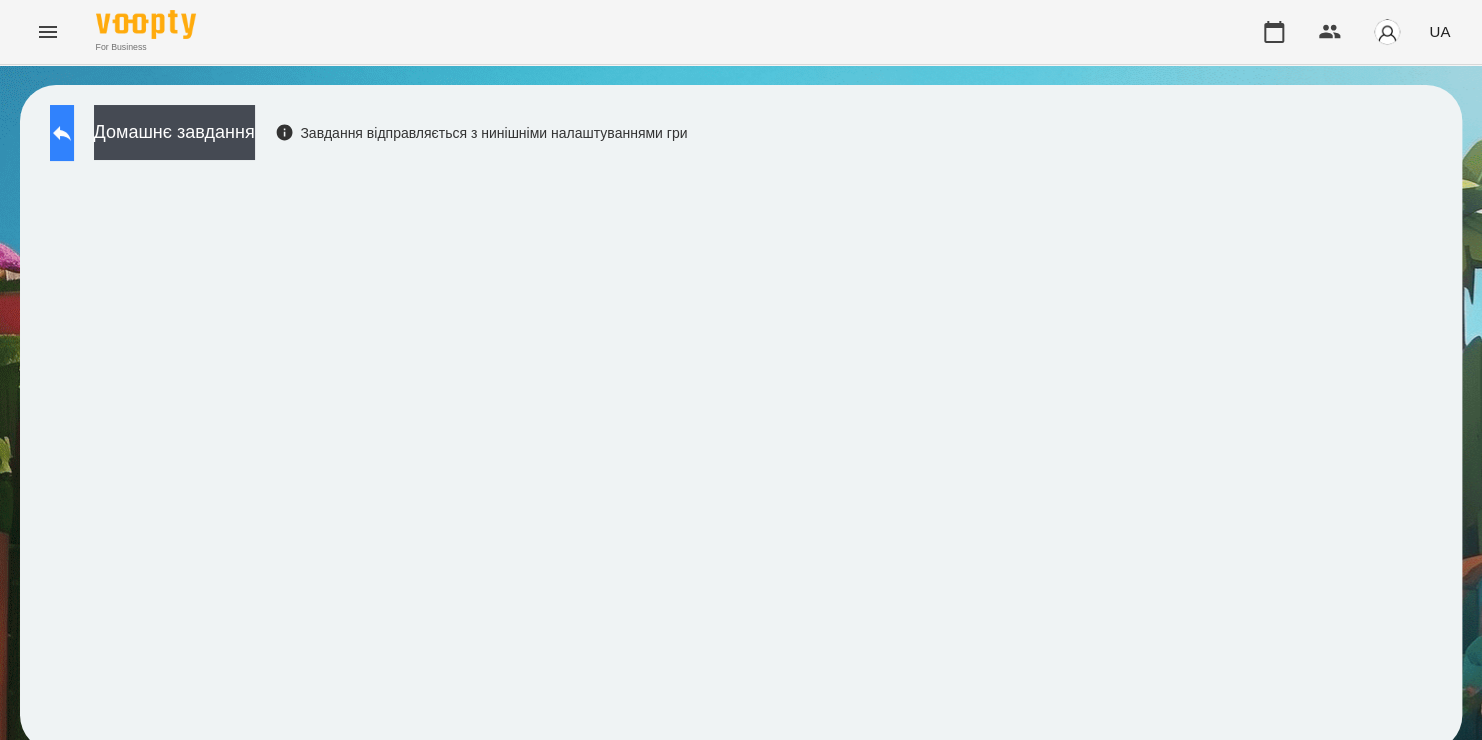 click 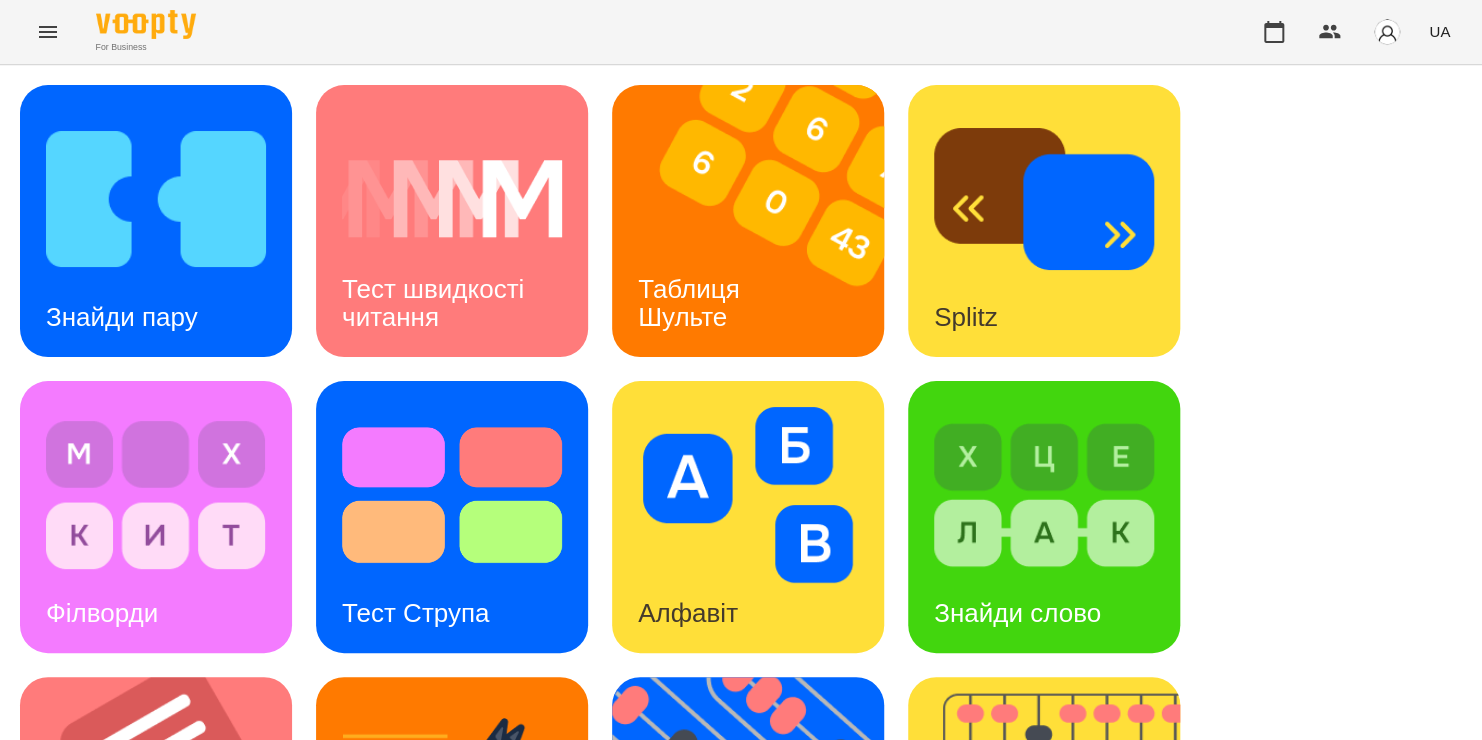 scroll, scrollTop: 511, scrollLeft: 0, axis: vertical 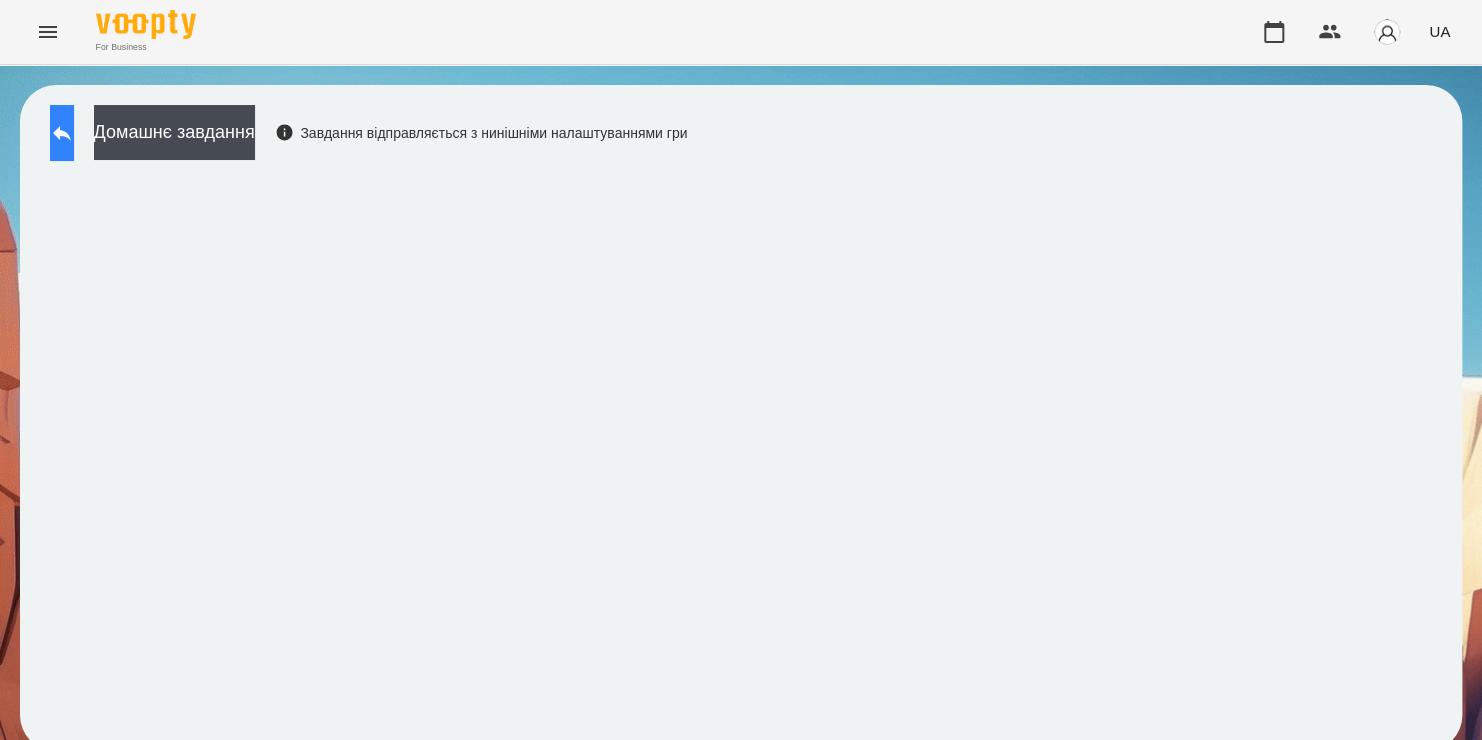click at bounding box center [62, 133] 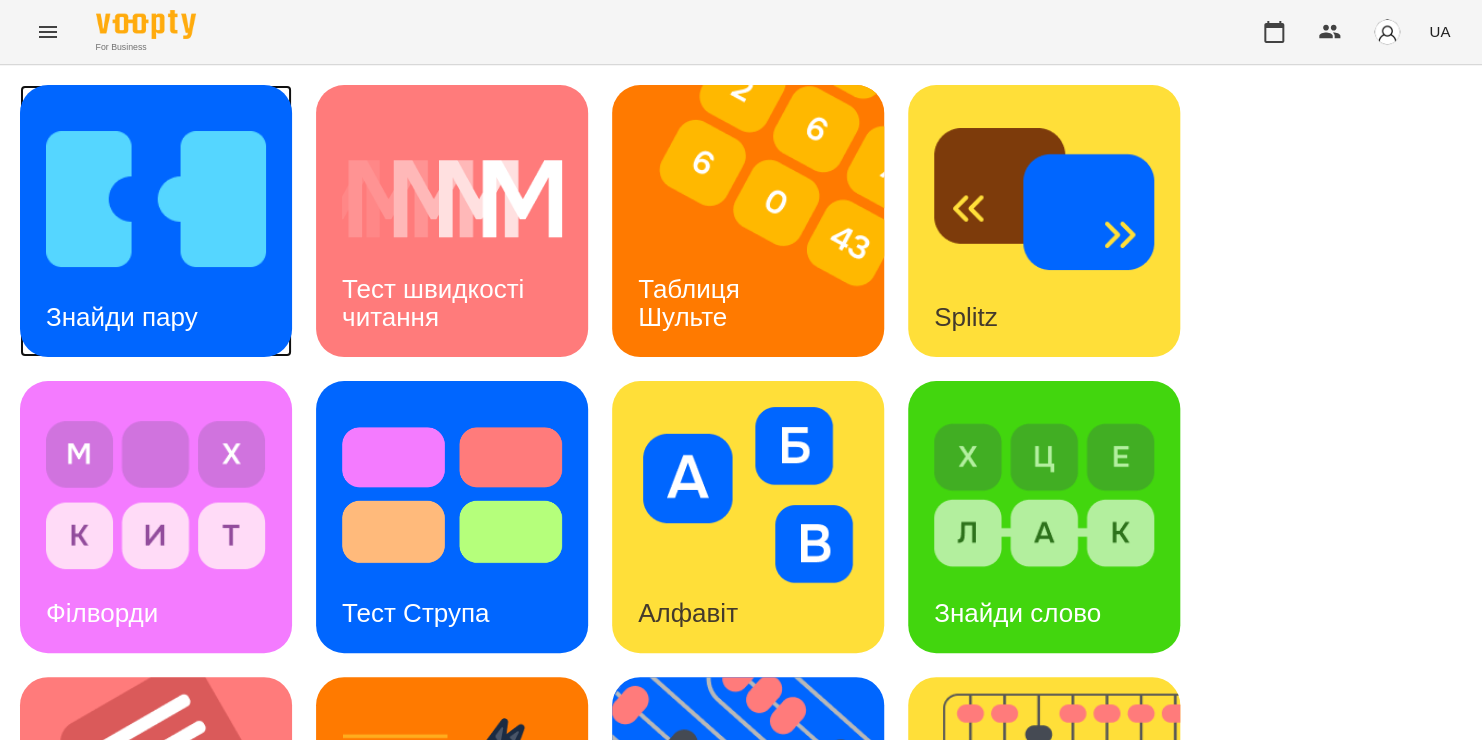 click at bounding box center [156, 199] 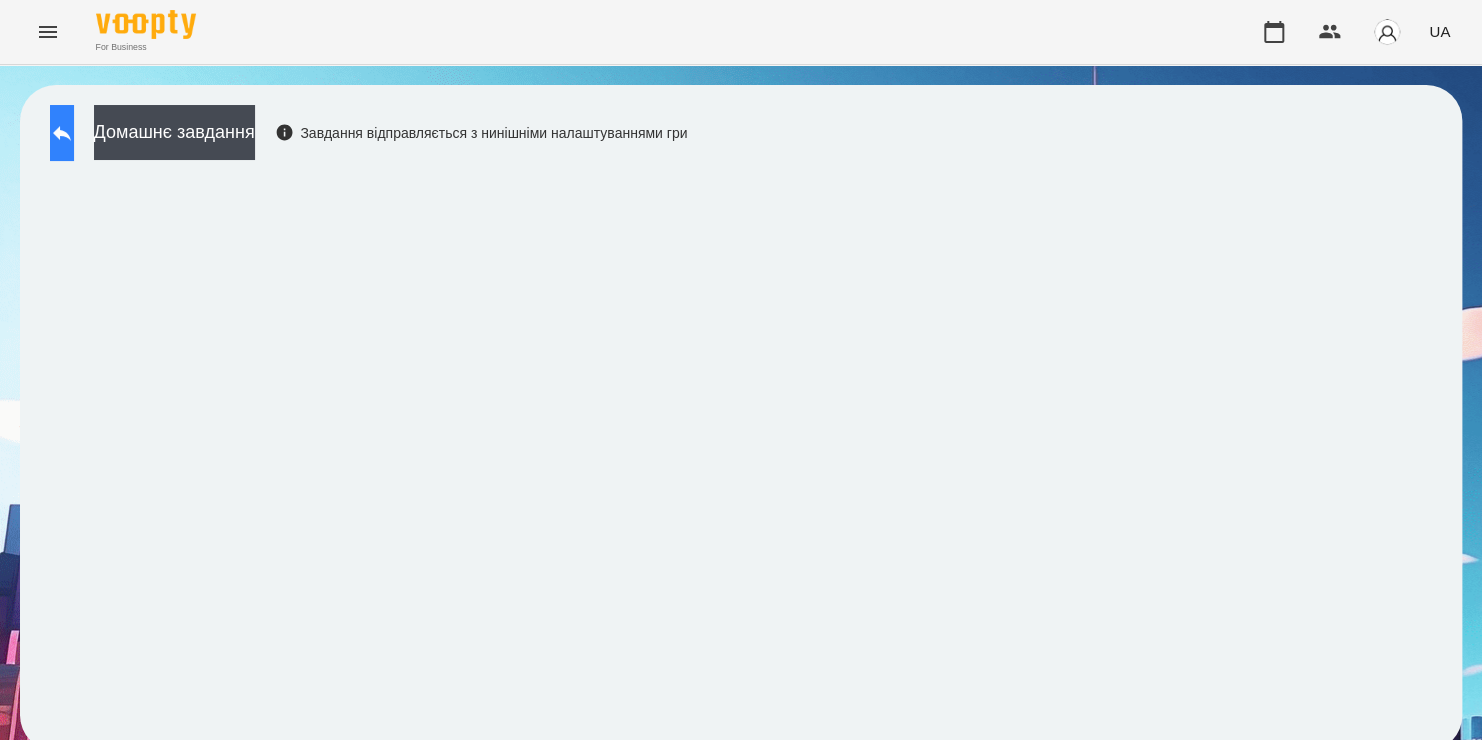click 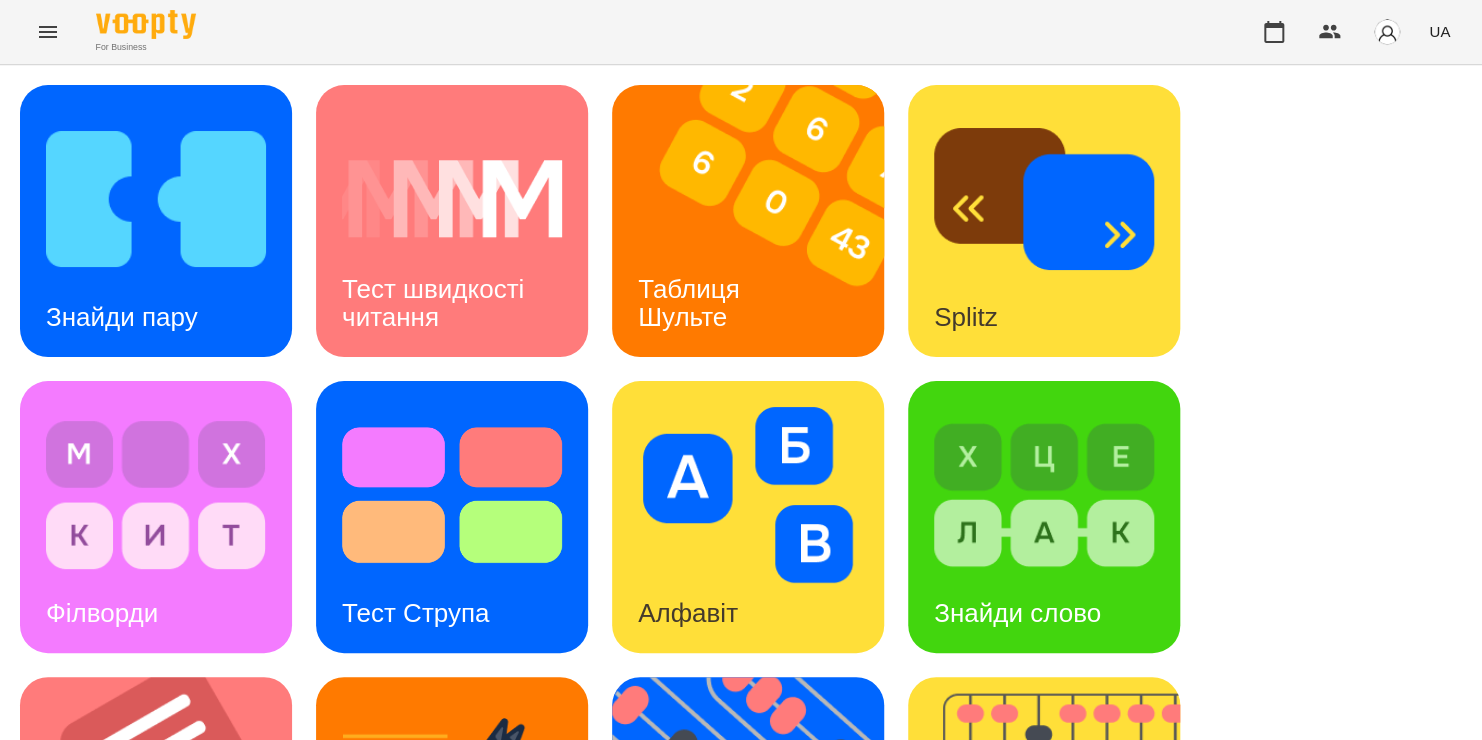 scroll, scrollTop: 568, scrollLeft: 0, axis: vertical 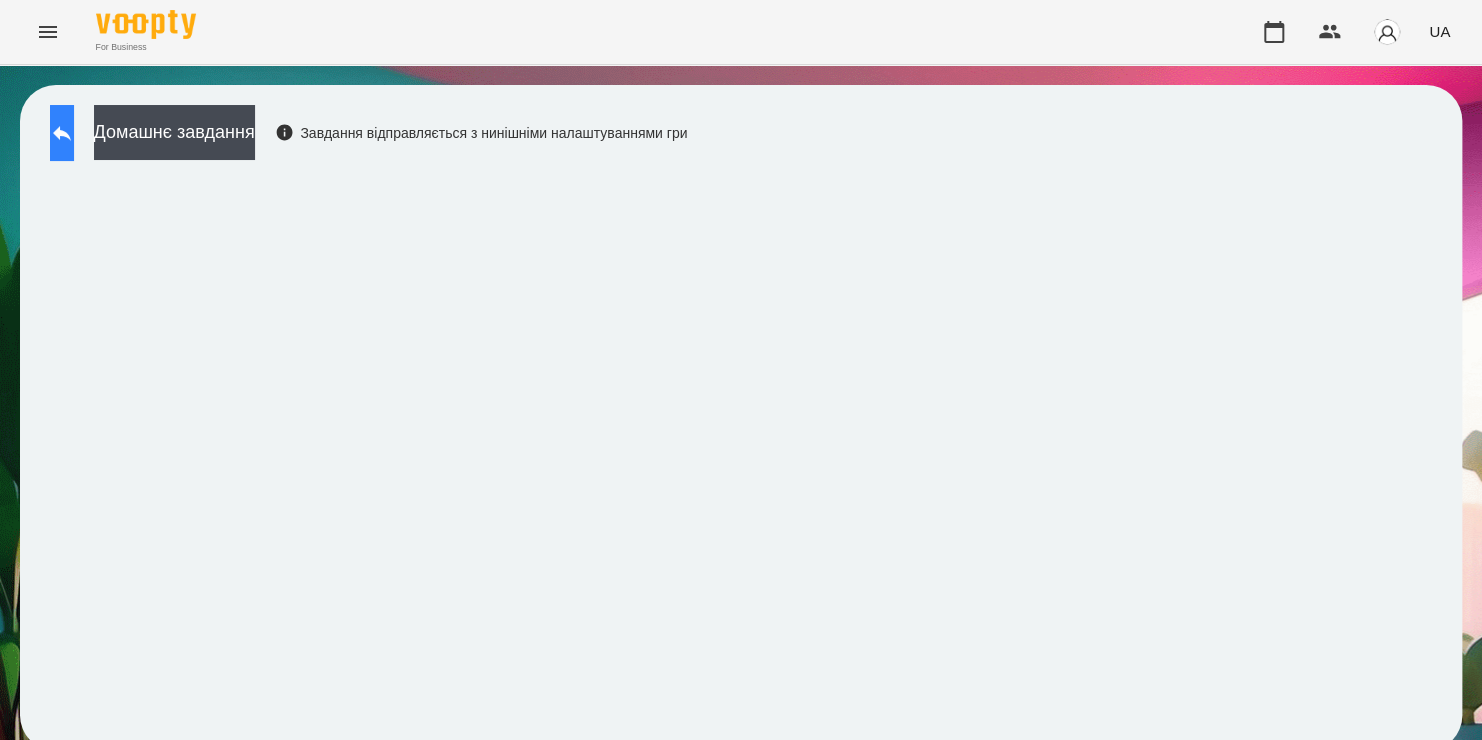 click 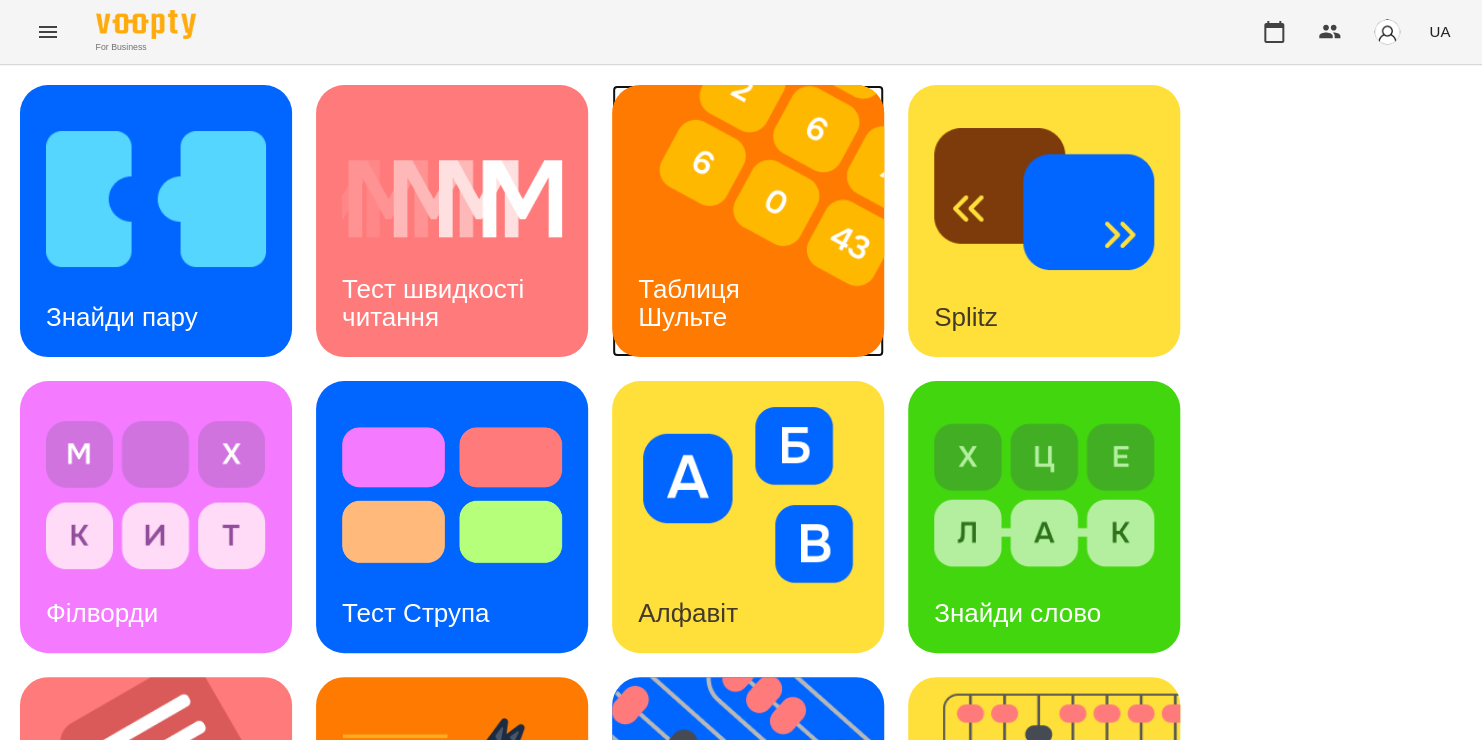 click at bounding box center [760, 221] 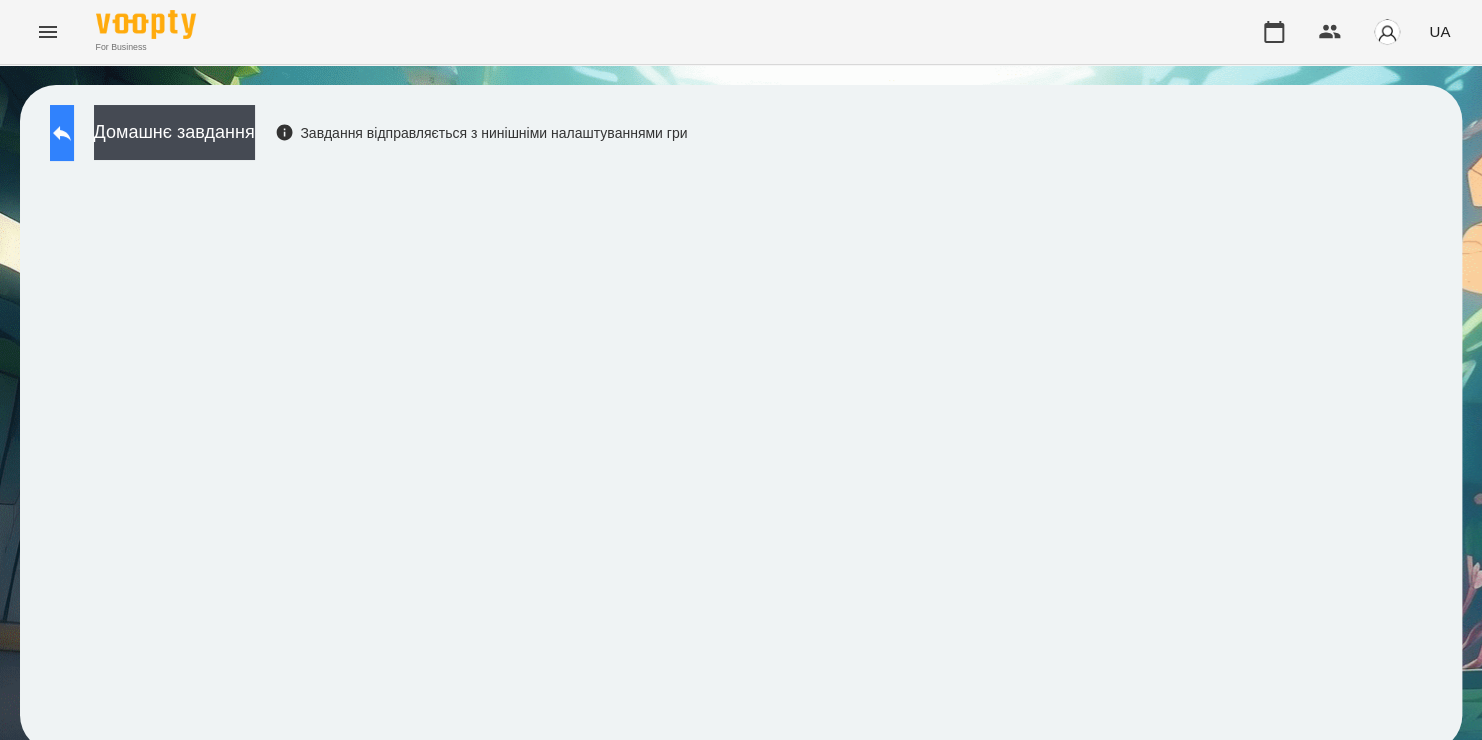 click 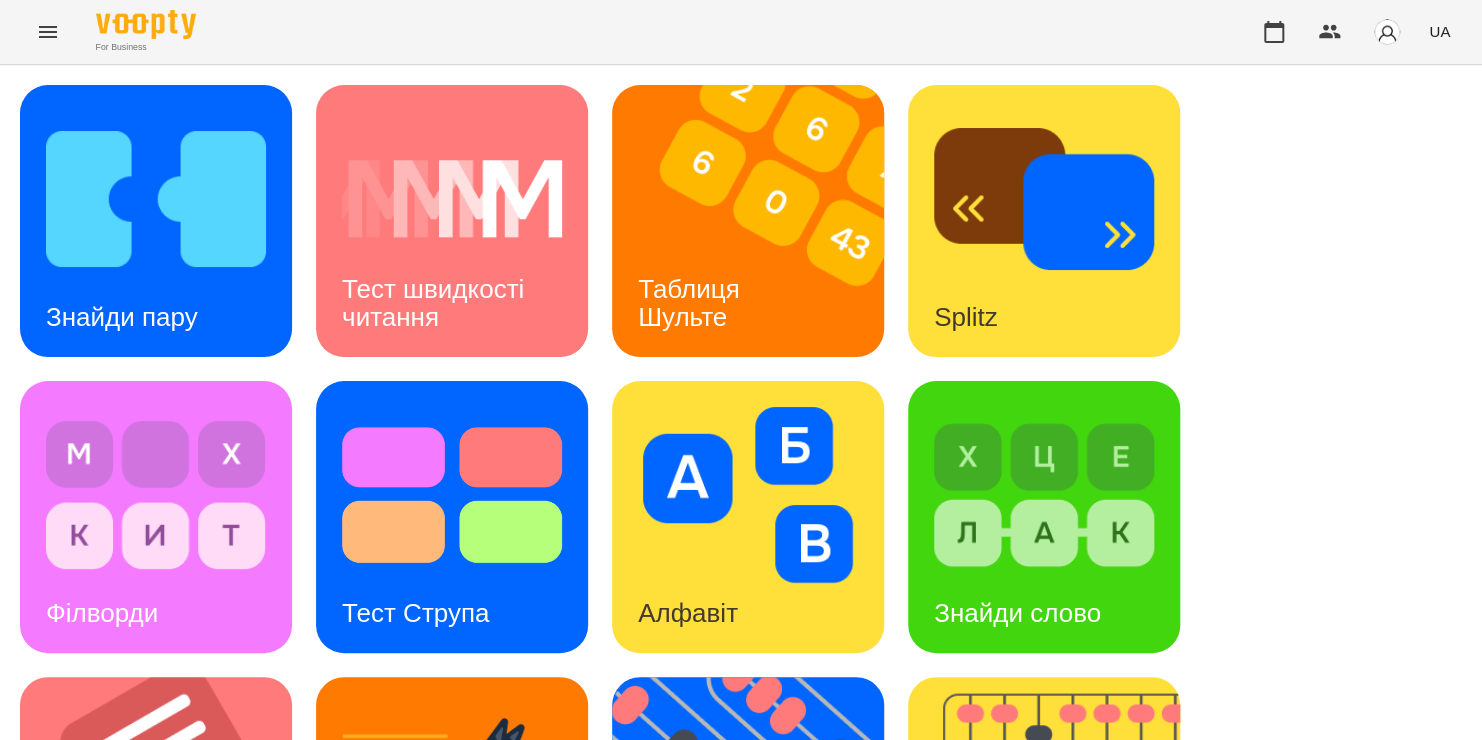 scroll, scrollTop: 684, scrollLeft: 0, axis: vertical 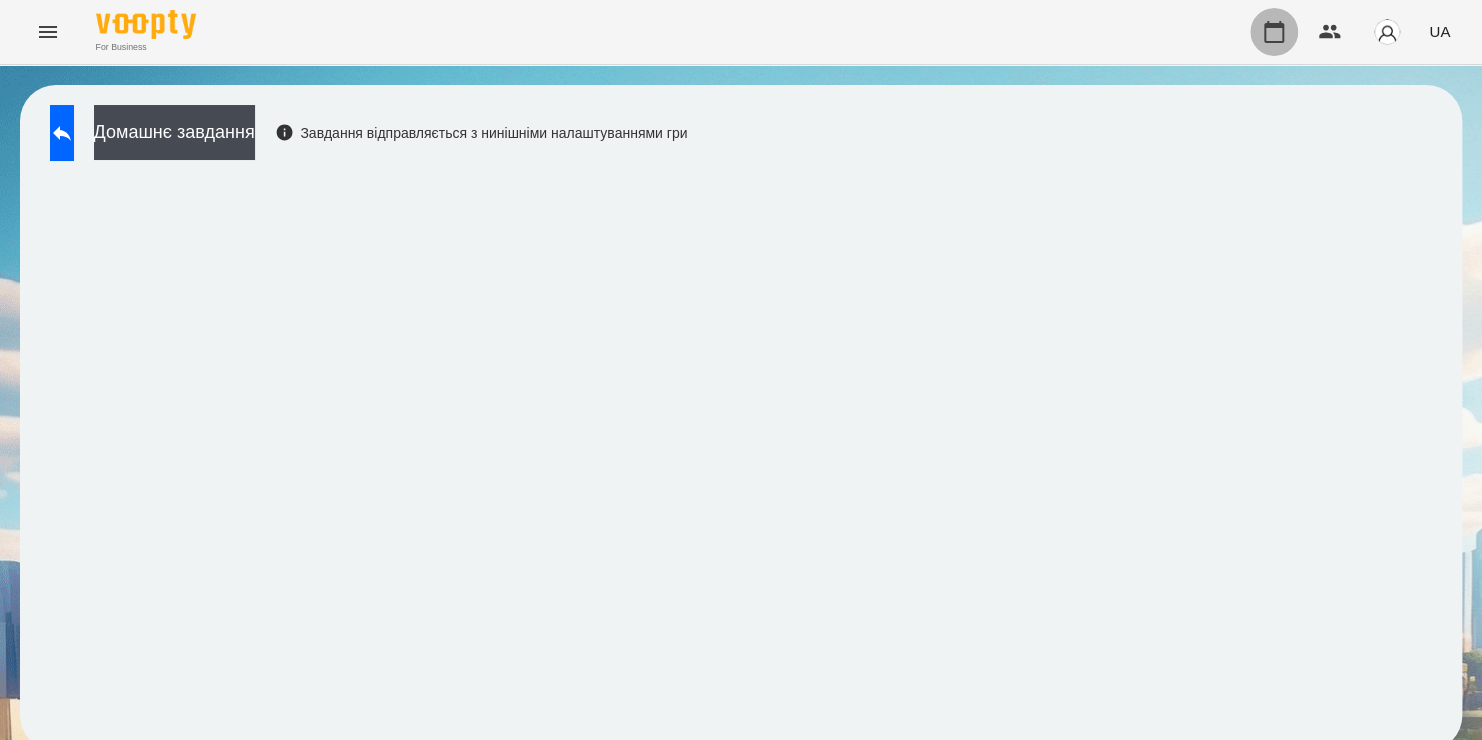 click 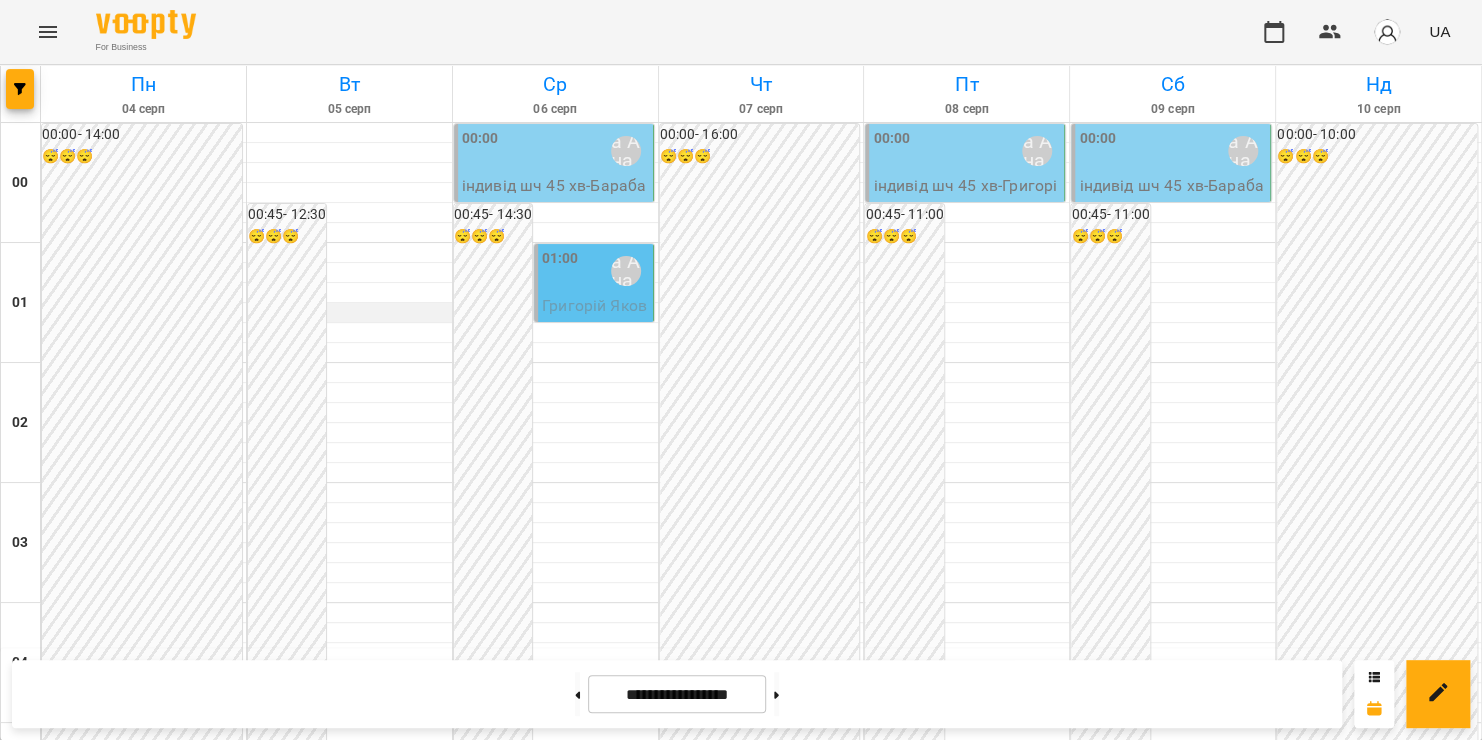 scroll, scrollTop: 2082, scrollLeft: 0, axis: vertical 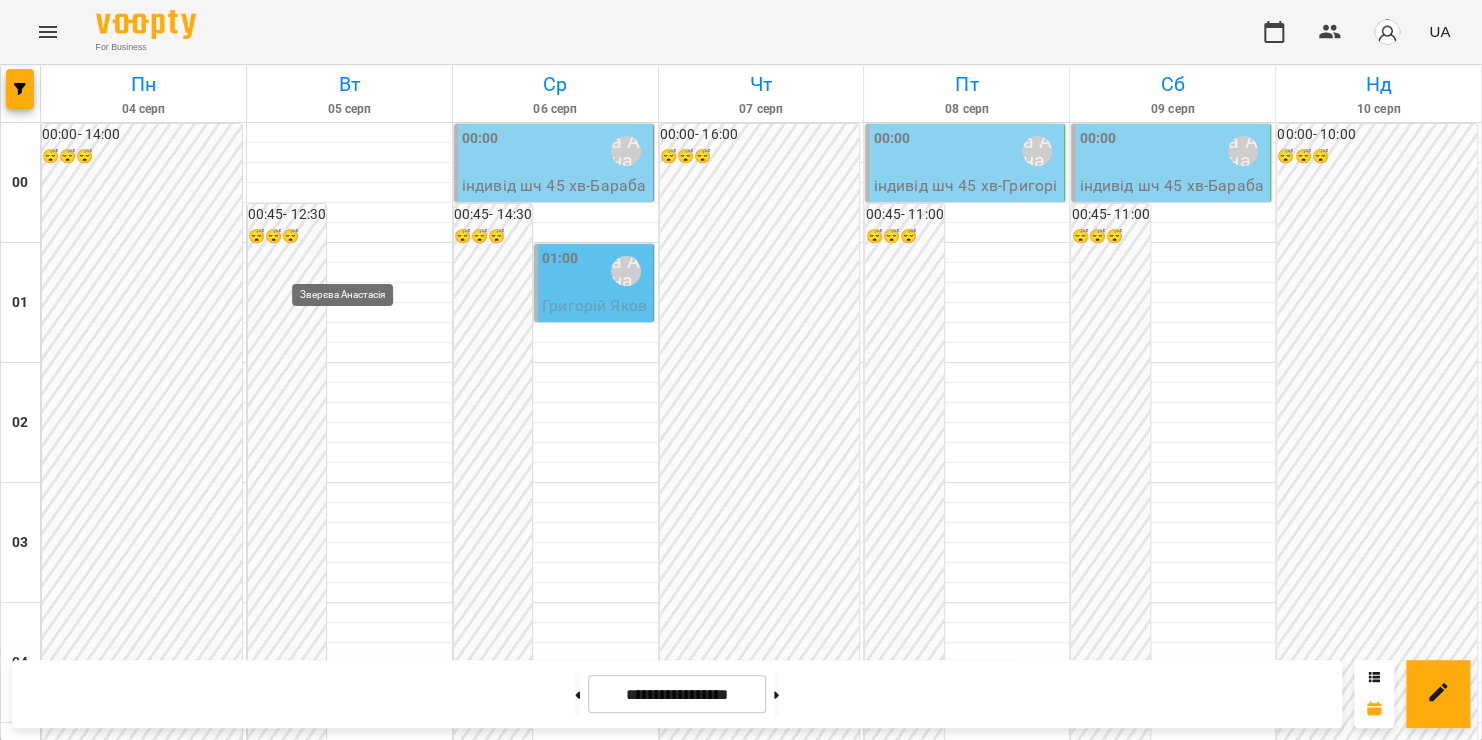 click on "Зверєва Анастасія" at bounding box center [346, 2338] 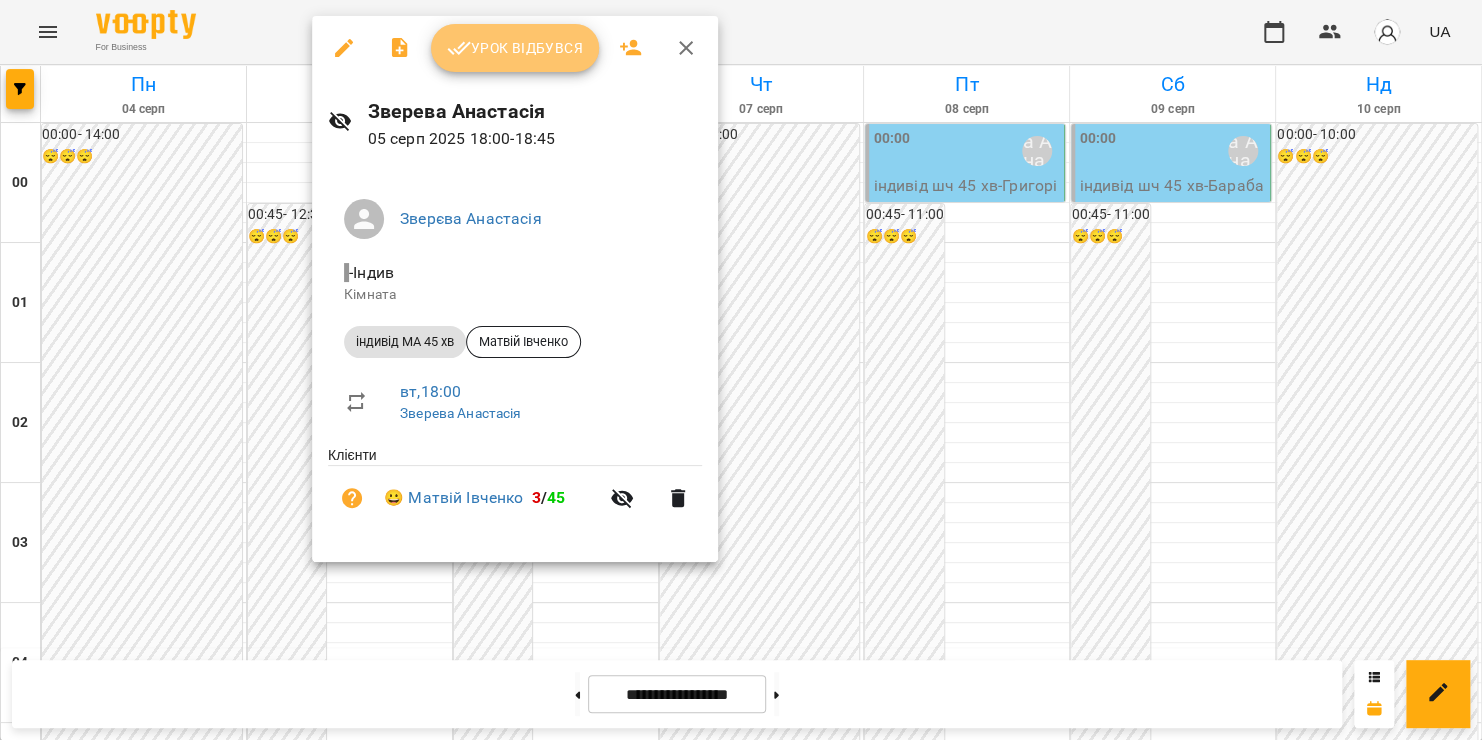 click on "Урок відбувся" at bounding box center [515, 48] 